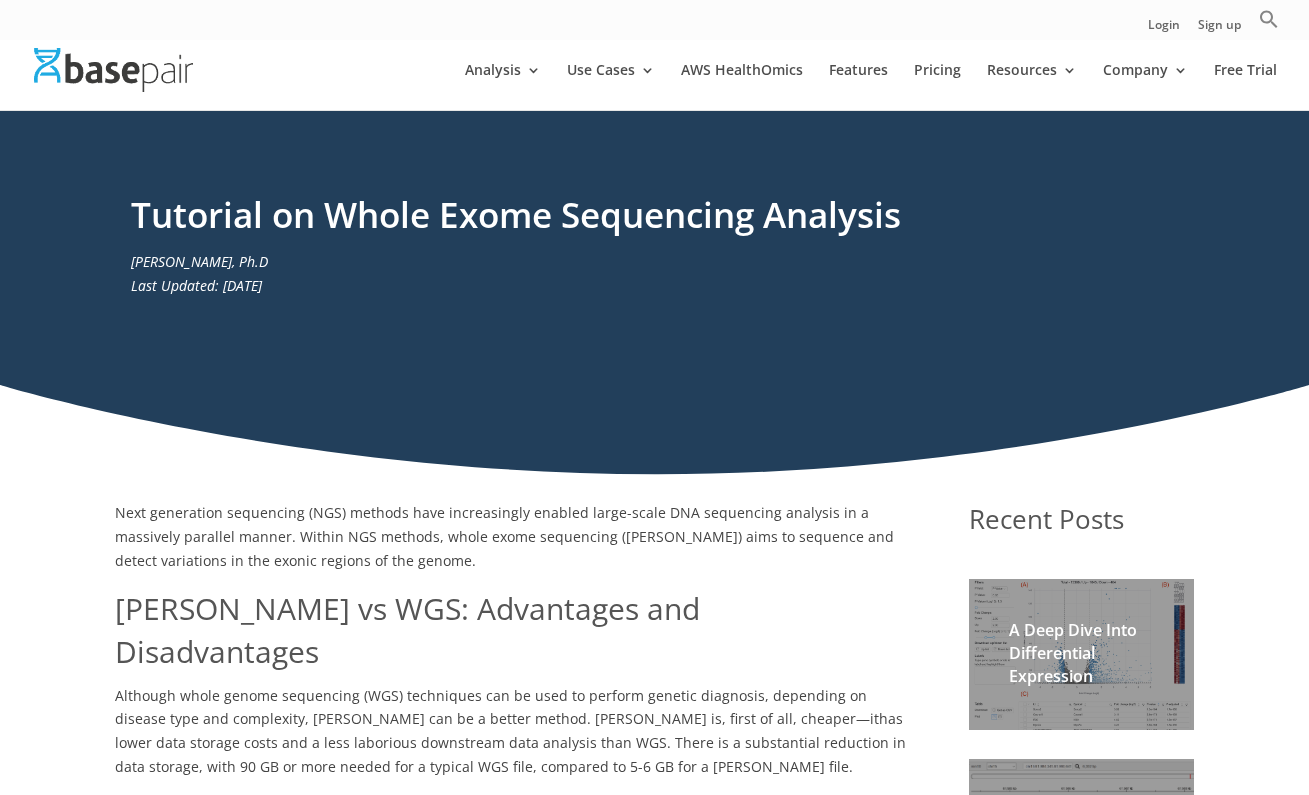 scroll, scrollTop: 0, scrollLeft: 0, axis: both 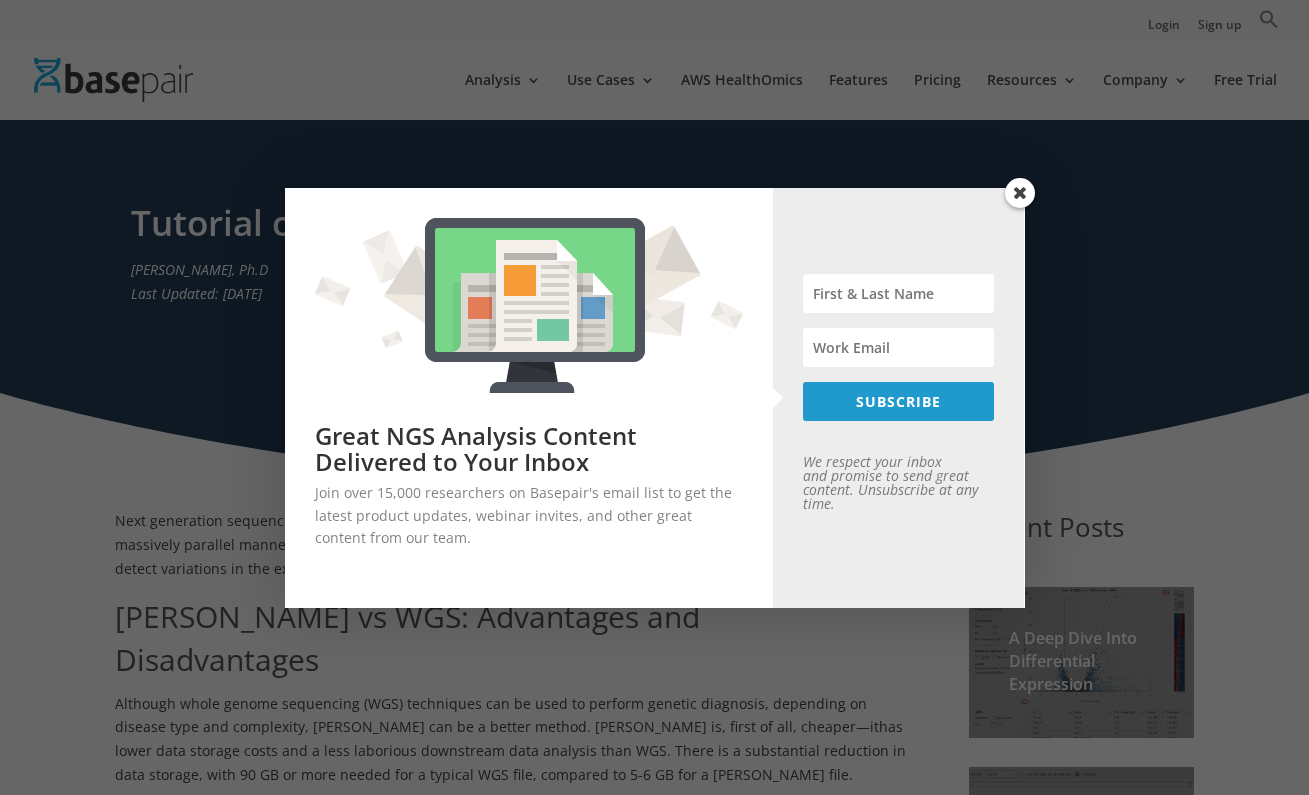 drag, startPoint x: 141, startPoint y: 273, endPoint x: 305, endPoint y: 275, distance: 164.01219 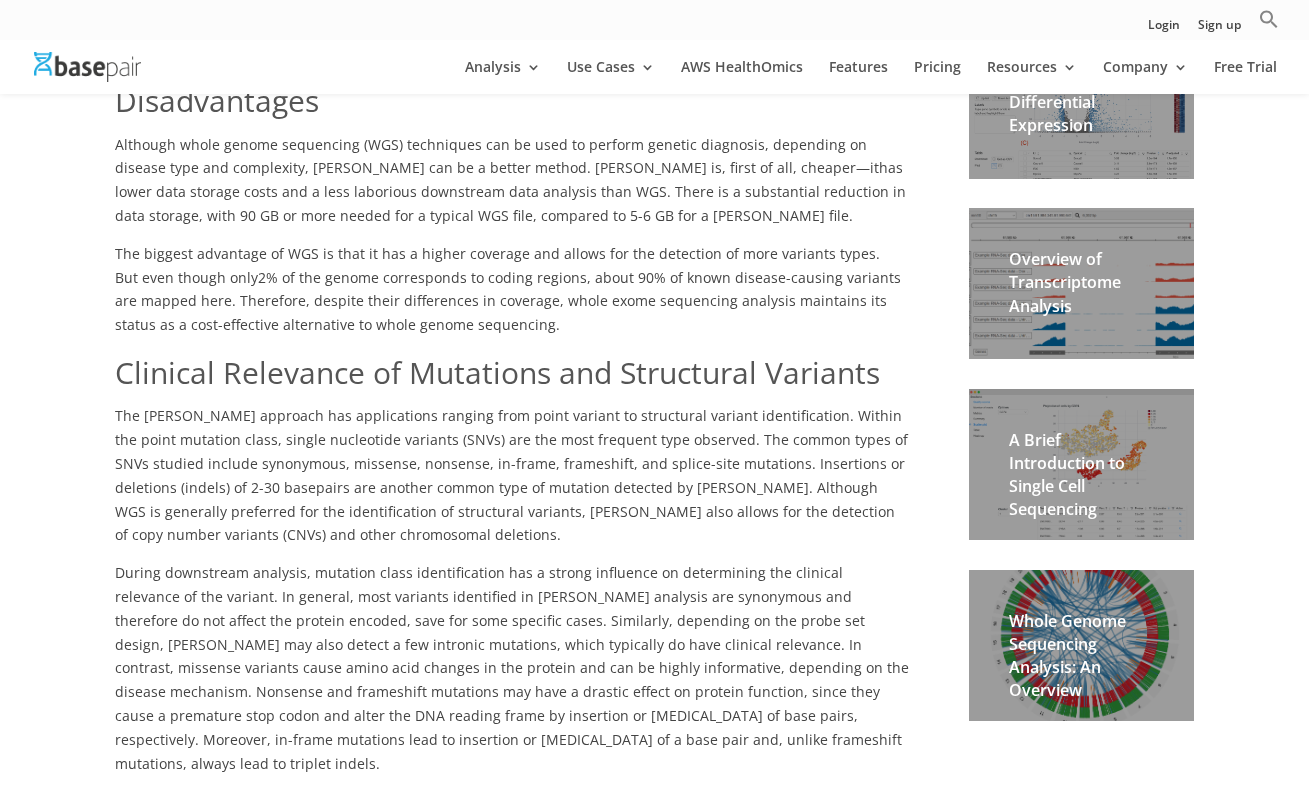 scroll, scrollTop: 472, scrollLeft: 0, axis: vertical 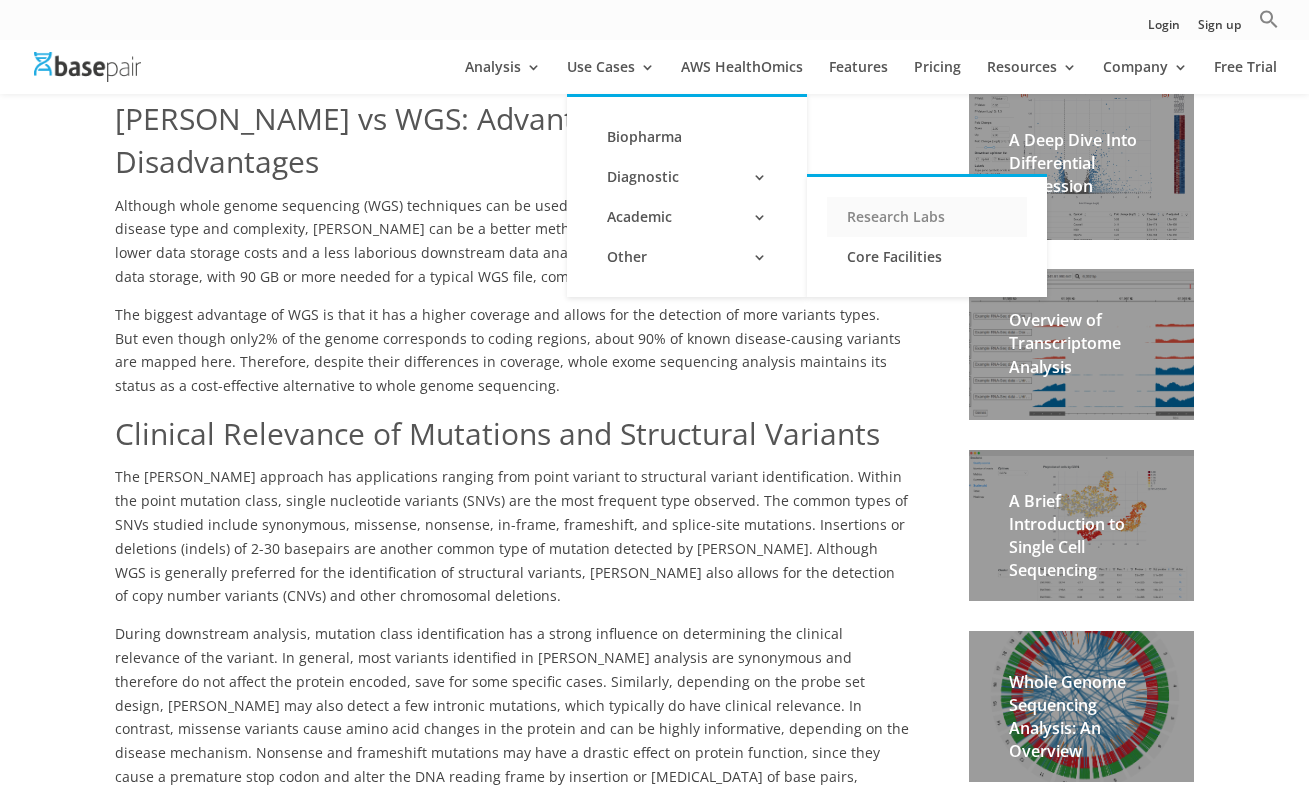 click on "Research Labs" at bounding box center [927, 217] 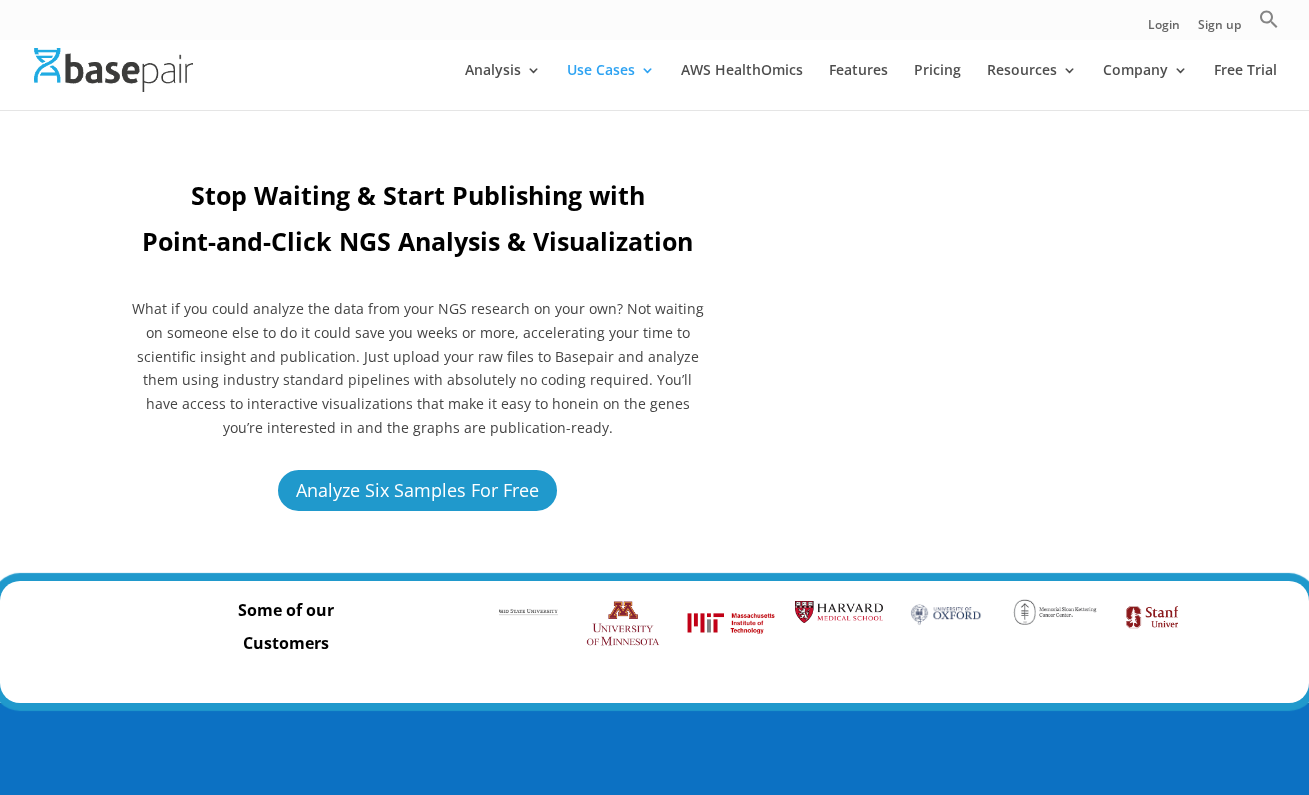 scroll, scrollTop: 0, scrollLeft: 0, axis: both 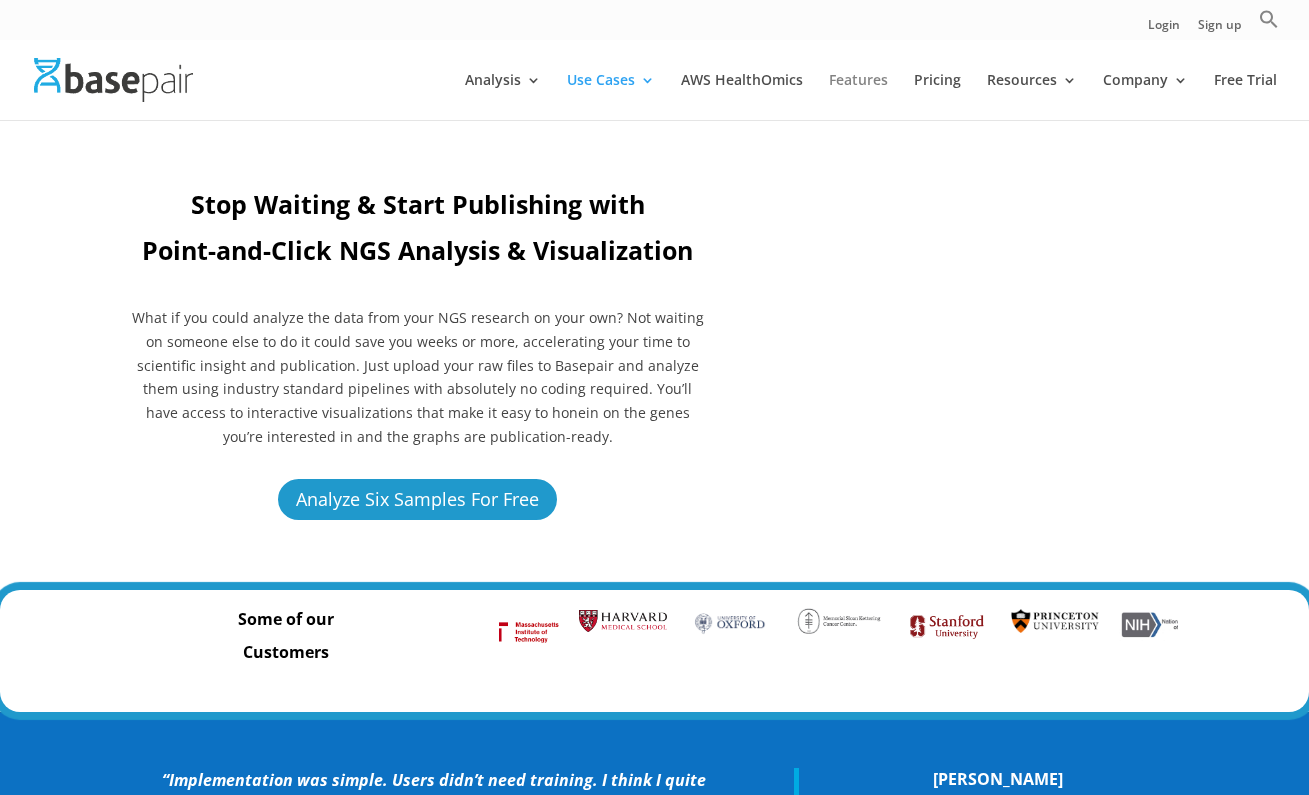click on "Features" at bounding box center (858, 96) 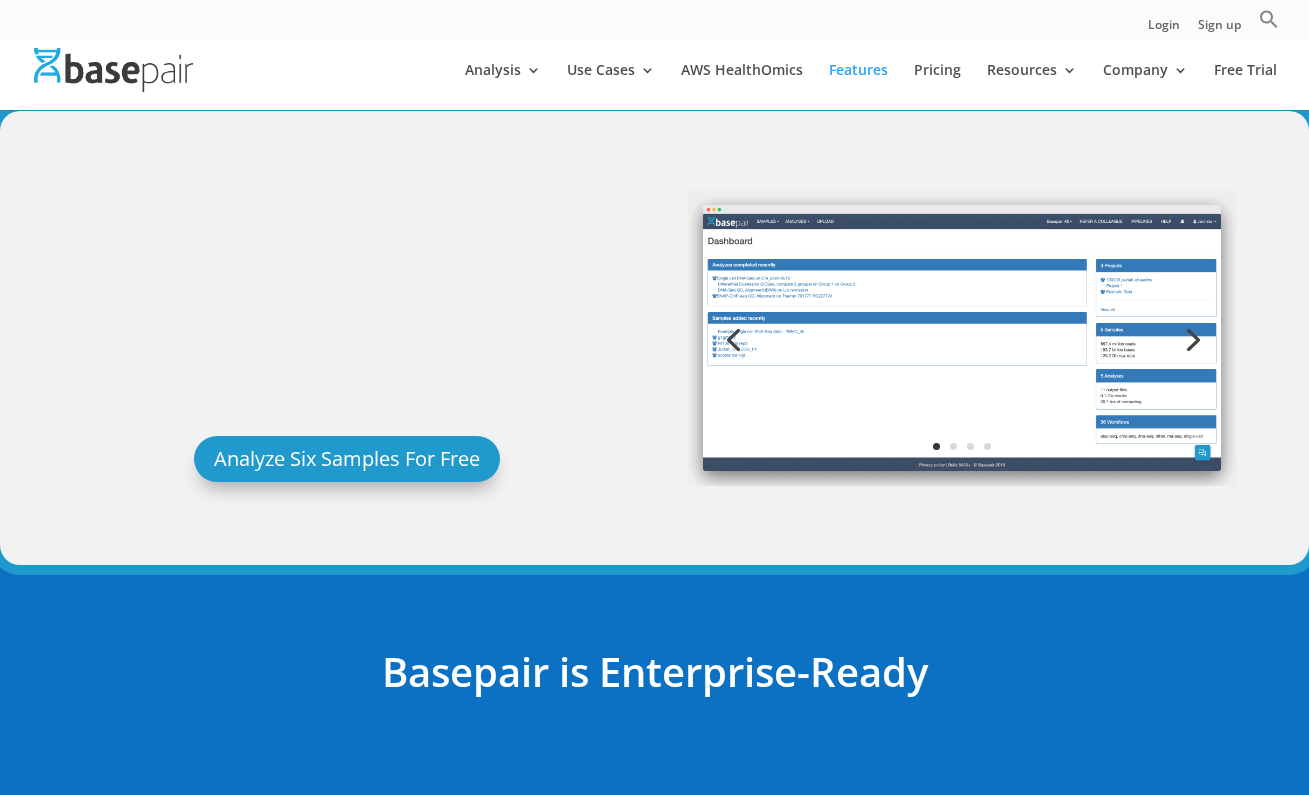 scroll, scrollTop: 0, scrollLeft: 0, axis: both 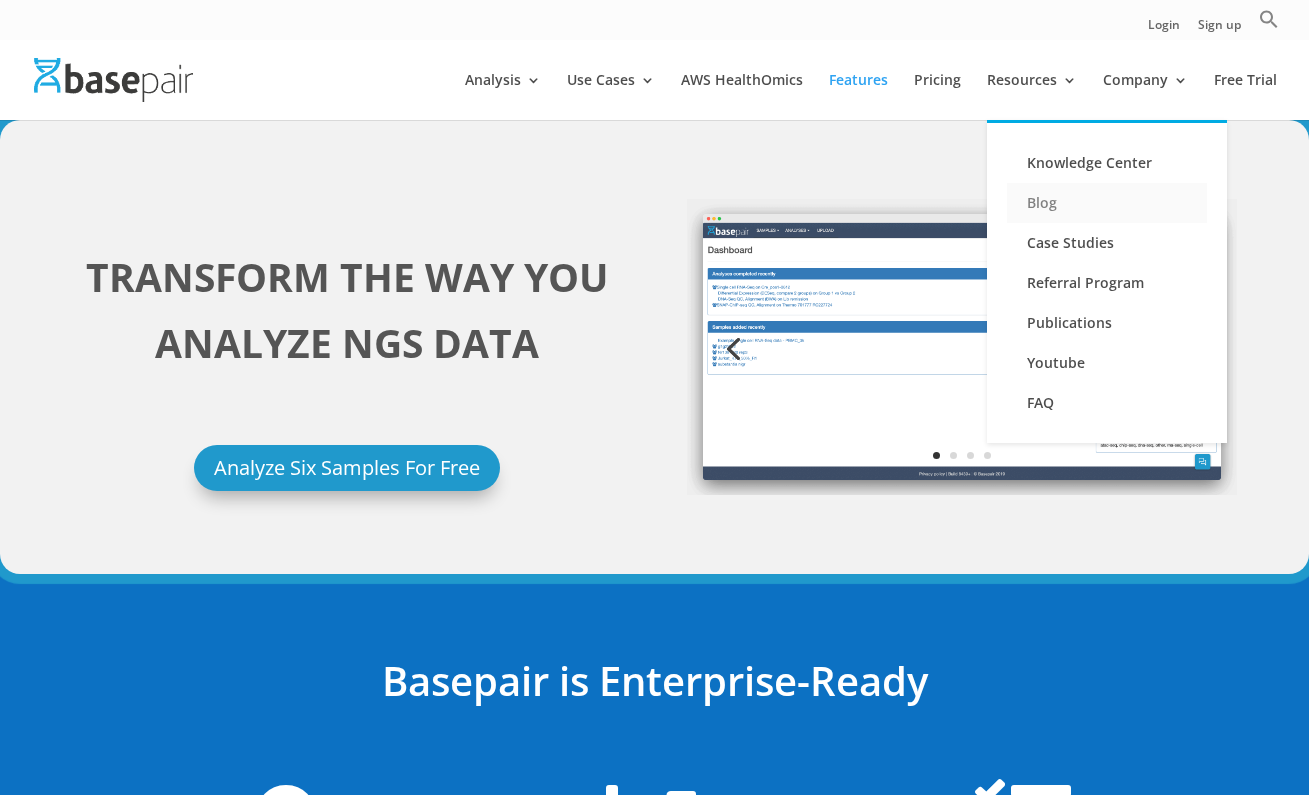 click on "Blog" at bounding box center [1107, 203] 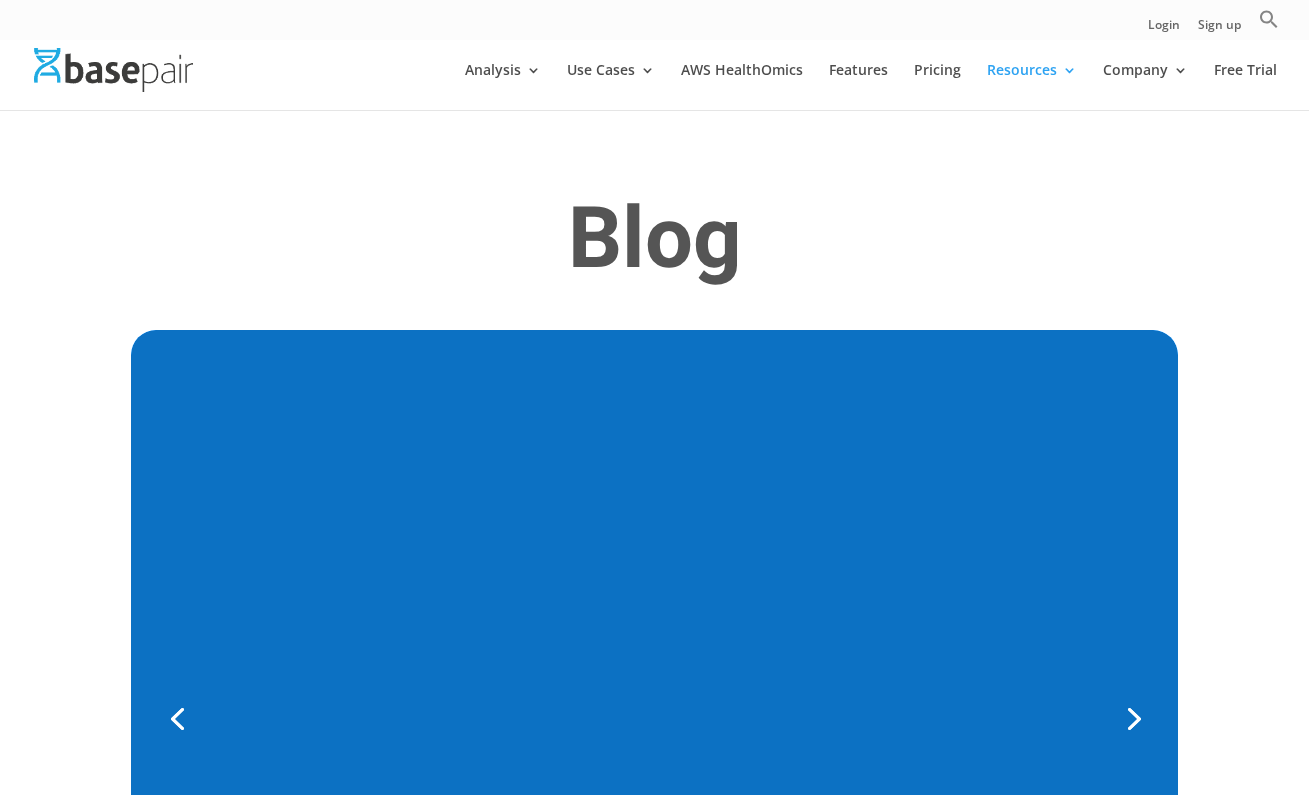 scroll, scrollTop: 0, scrollLeft: 0, axis: both 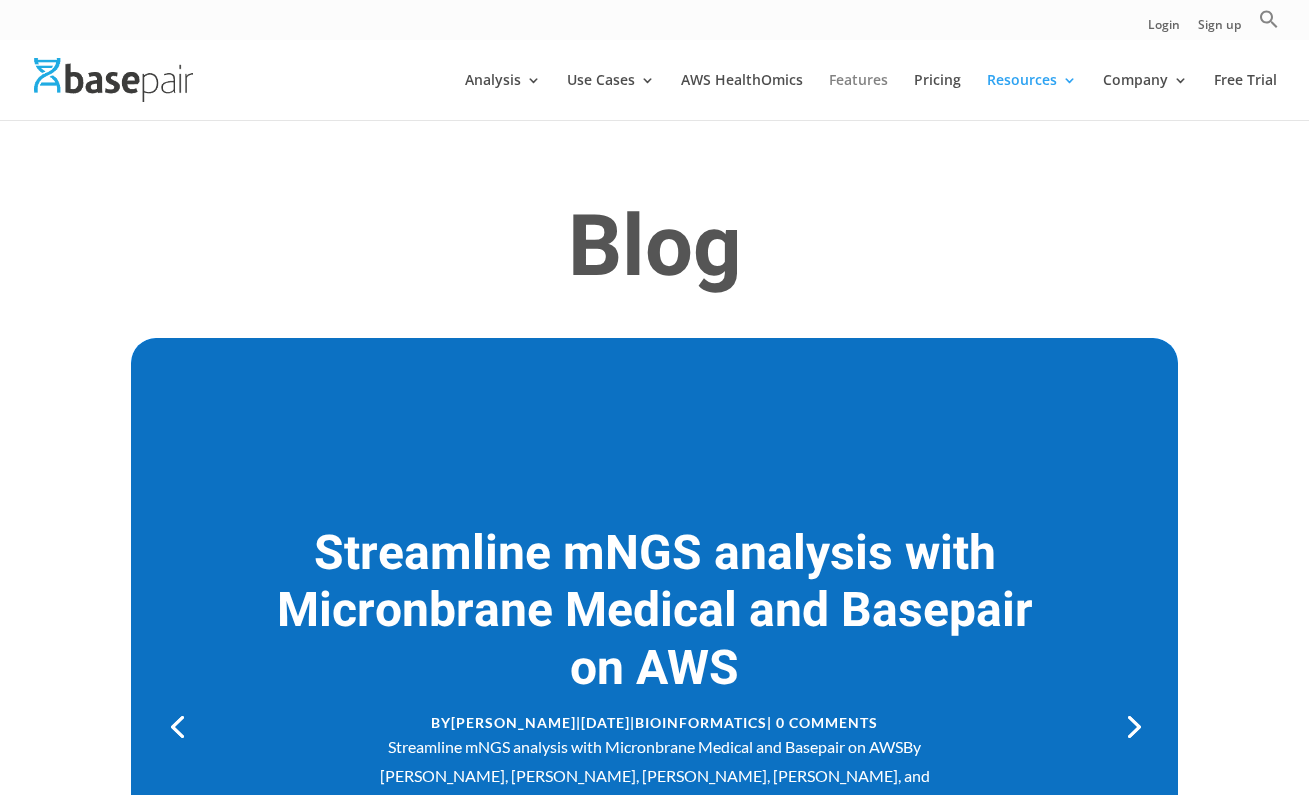 click on "Features" at bounding box center [858, 96] 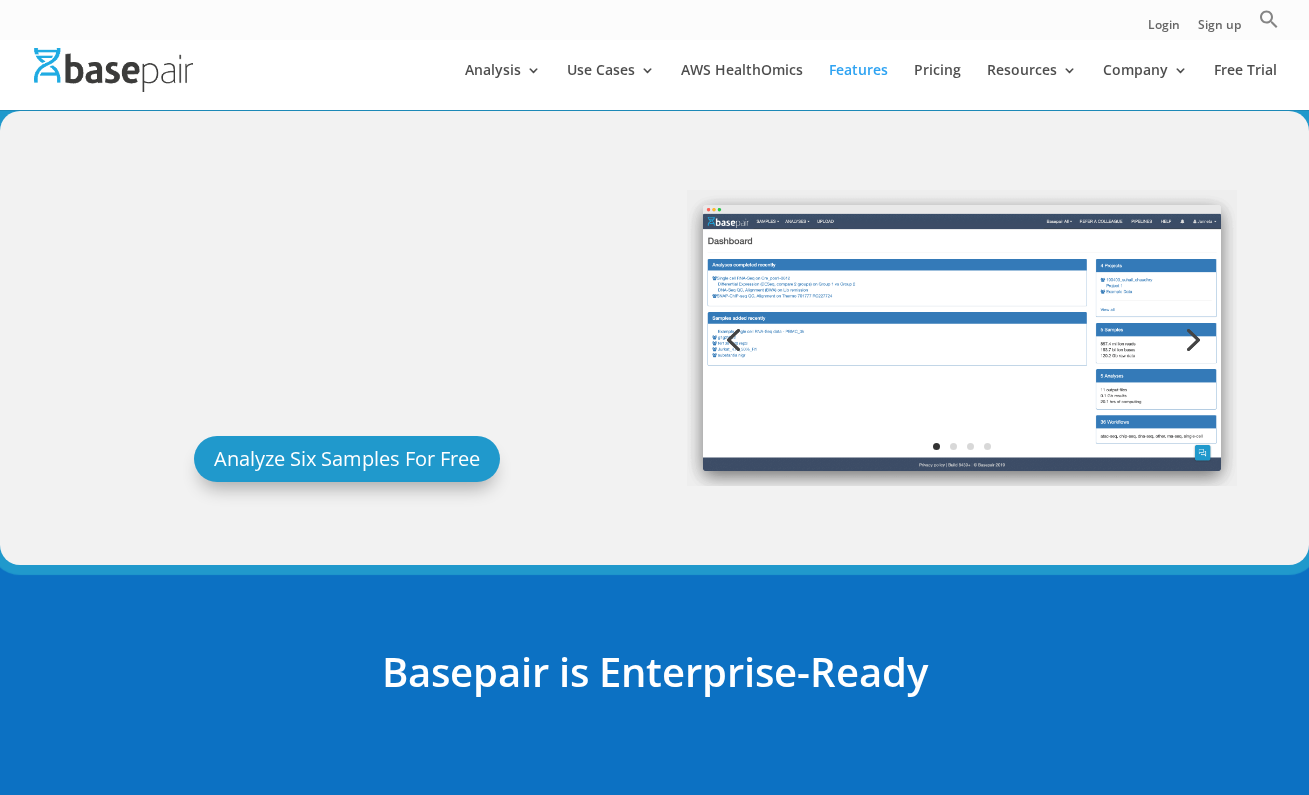 scroll, scrollTop: 0, scrollLeft: 0, axis: both 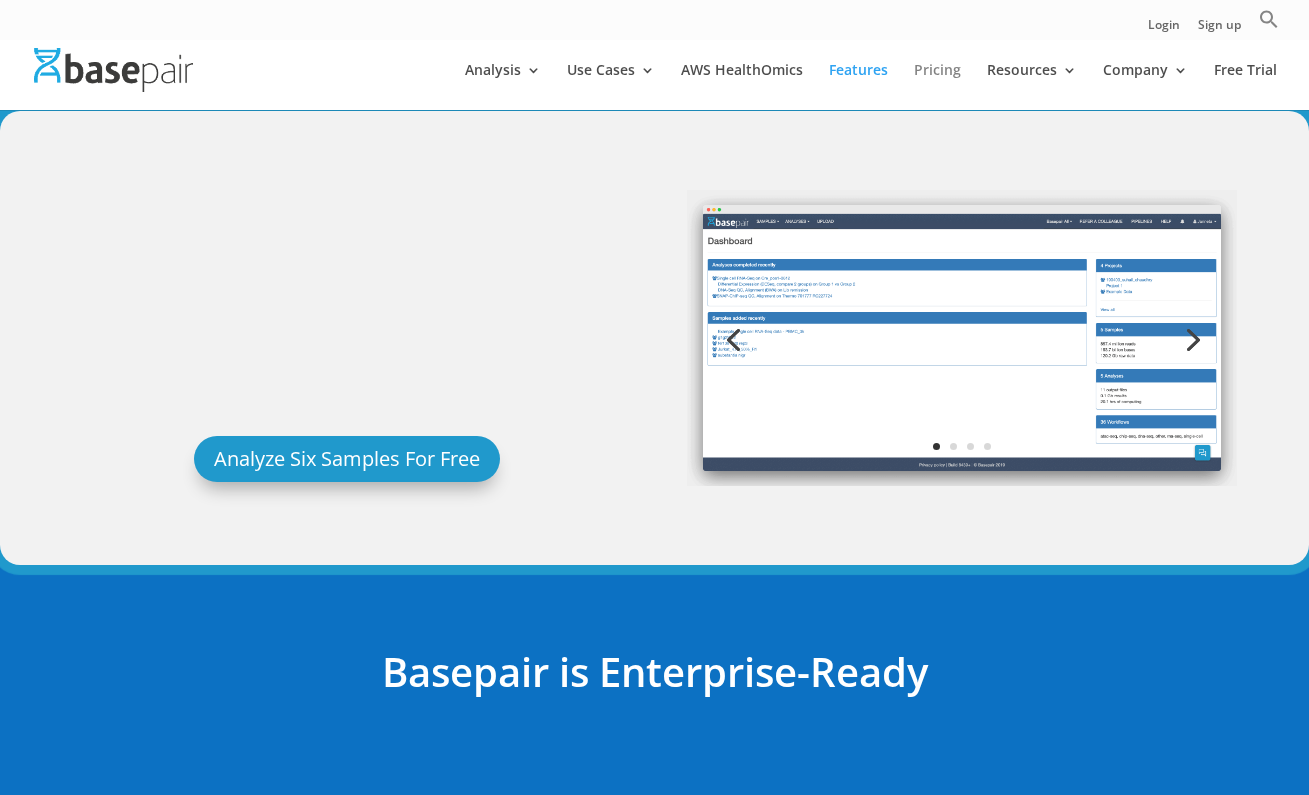 click on "Pricing" at bounding box center [937, 86] 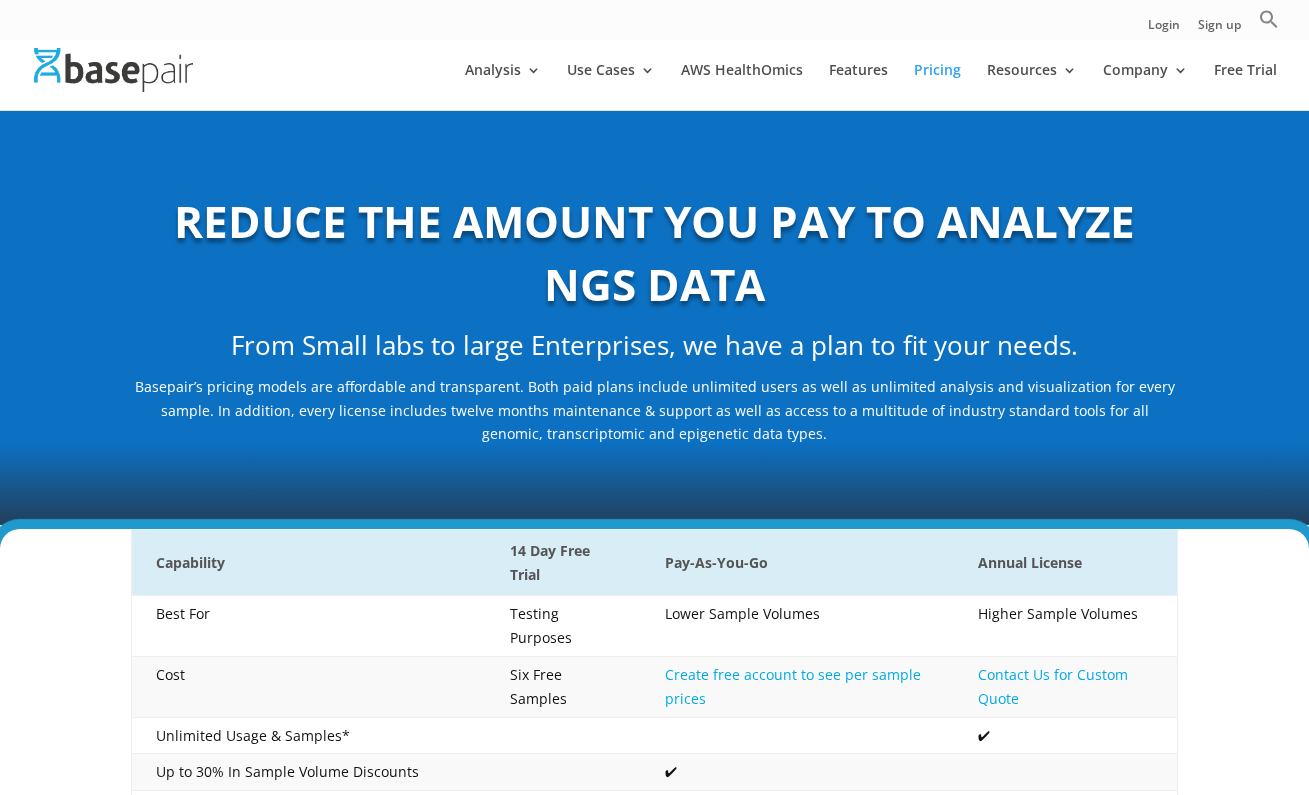 scroll, scrollTop: 0, scrollLeft: 0, axis: both 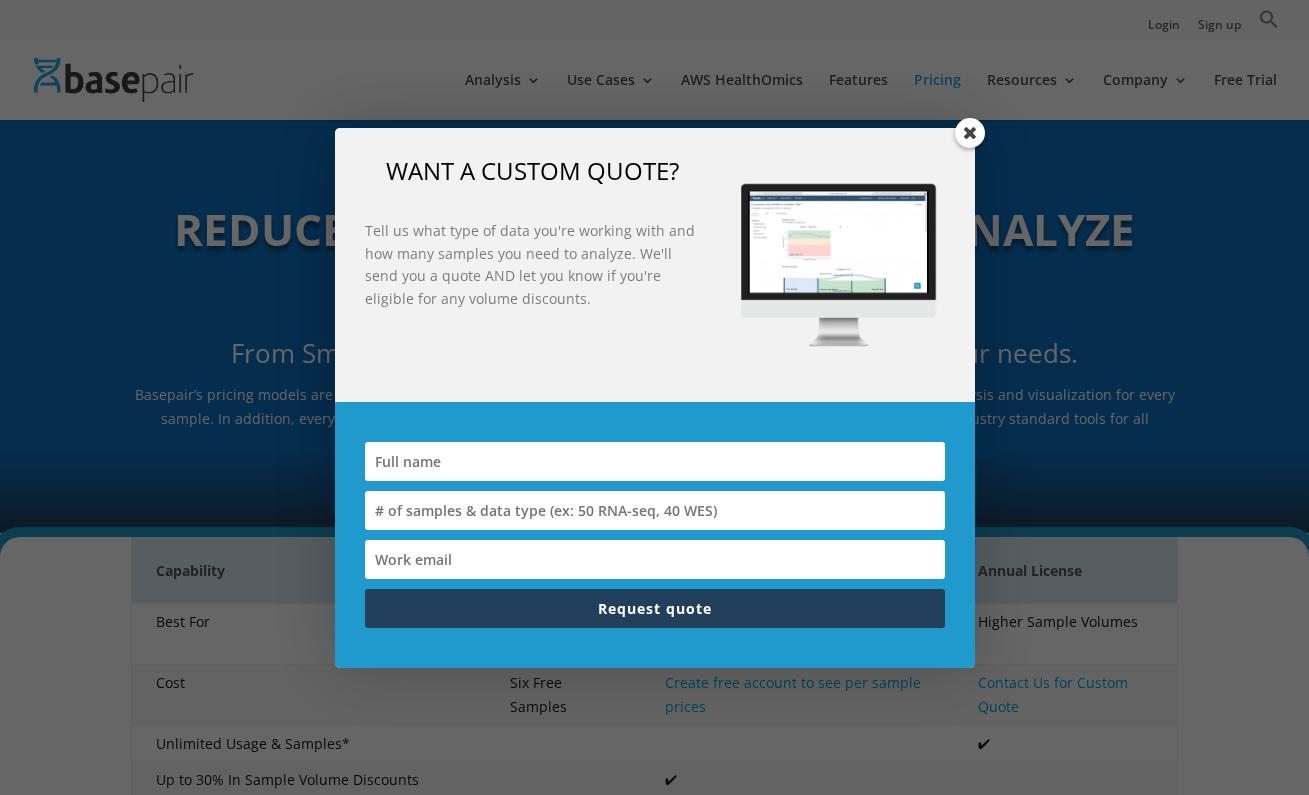 click at bounding box center (970, 133) 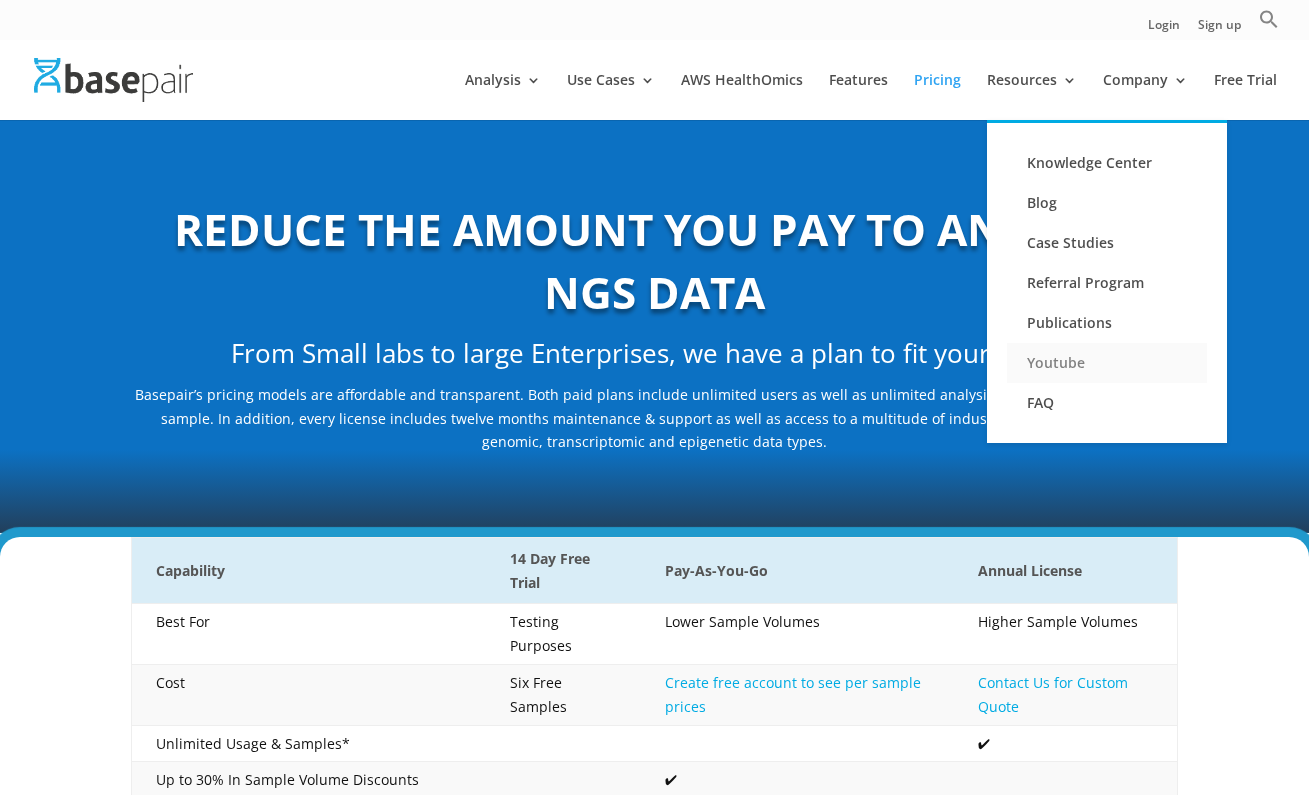 click on "Youtube" at bounding box center [1107, 363] 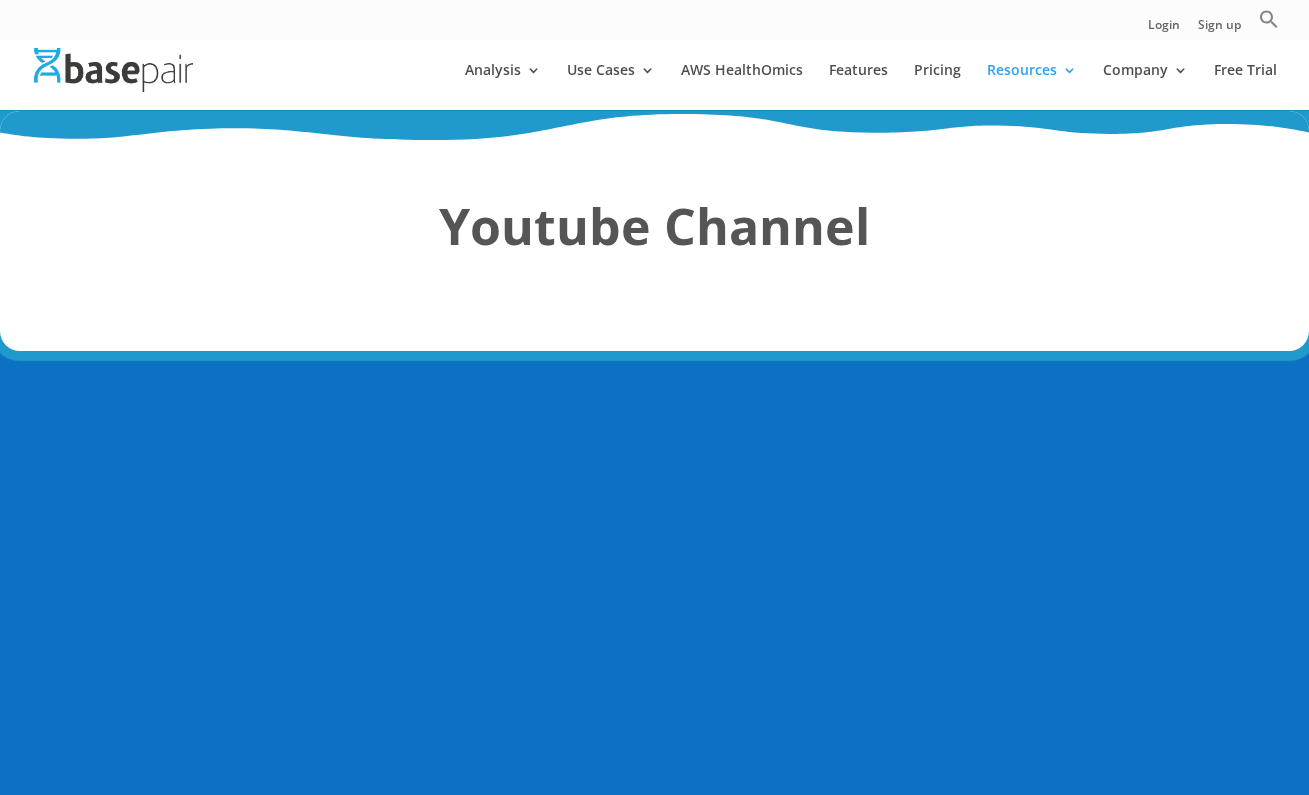 scroll, scrollTop: 0, scrollLeft: 0, axis: both 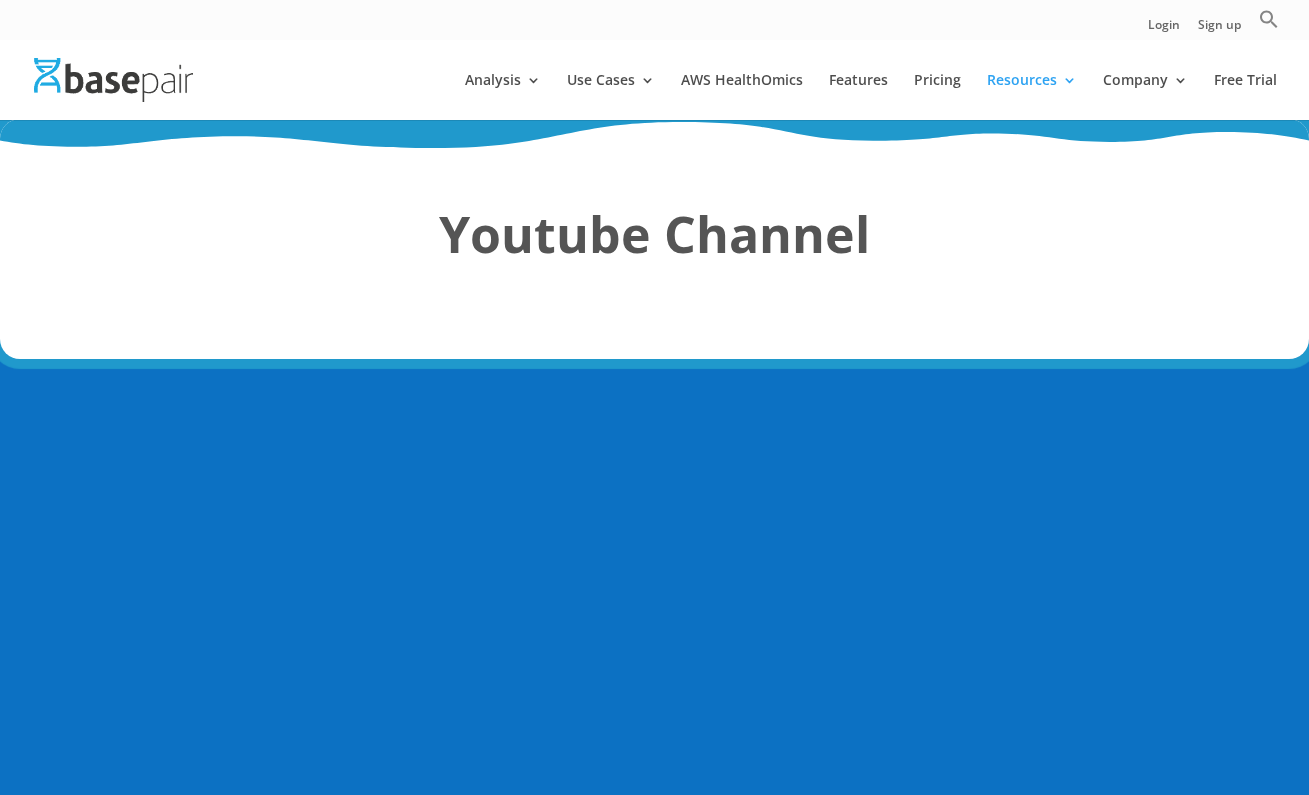 click at bounding box center (113, 79) 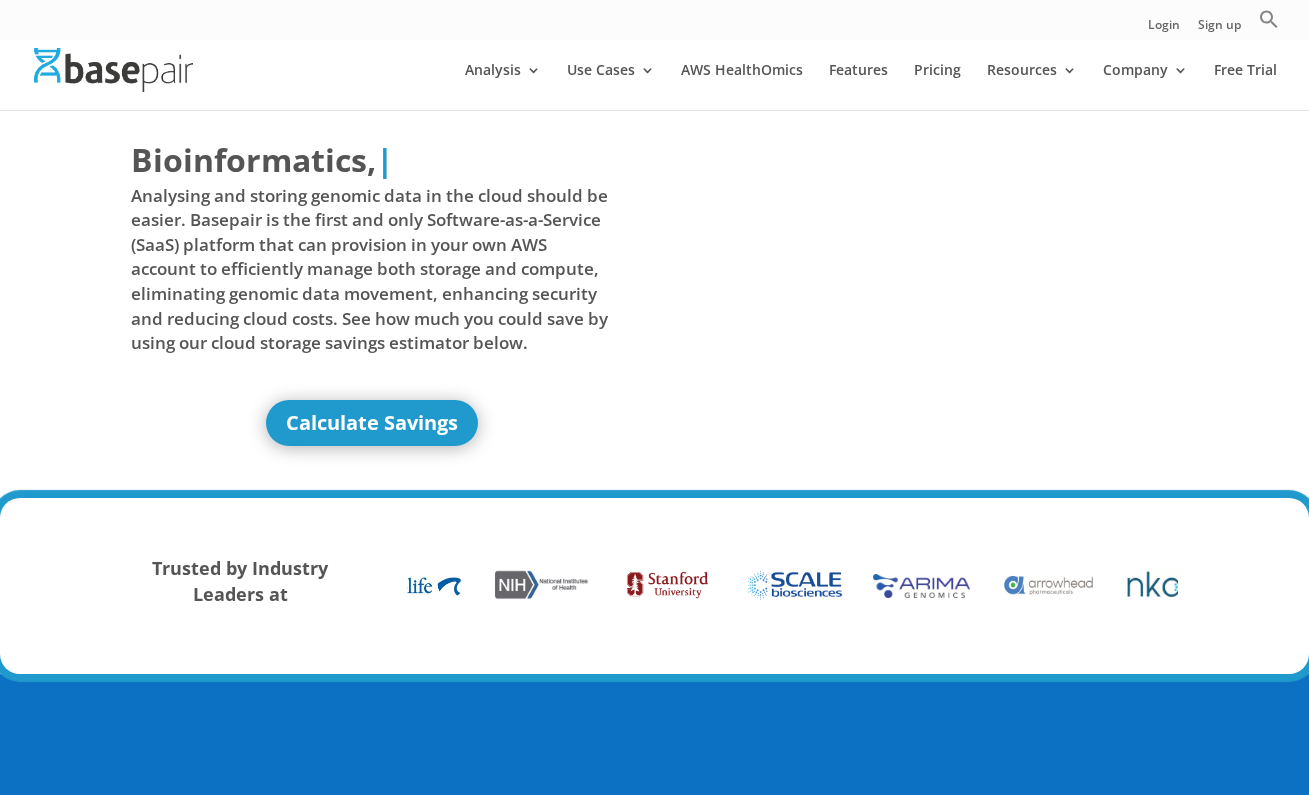 scroll, scrollTop: 0, scrollLeft: 0, axis: both 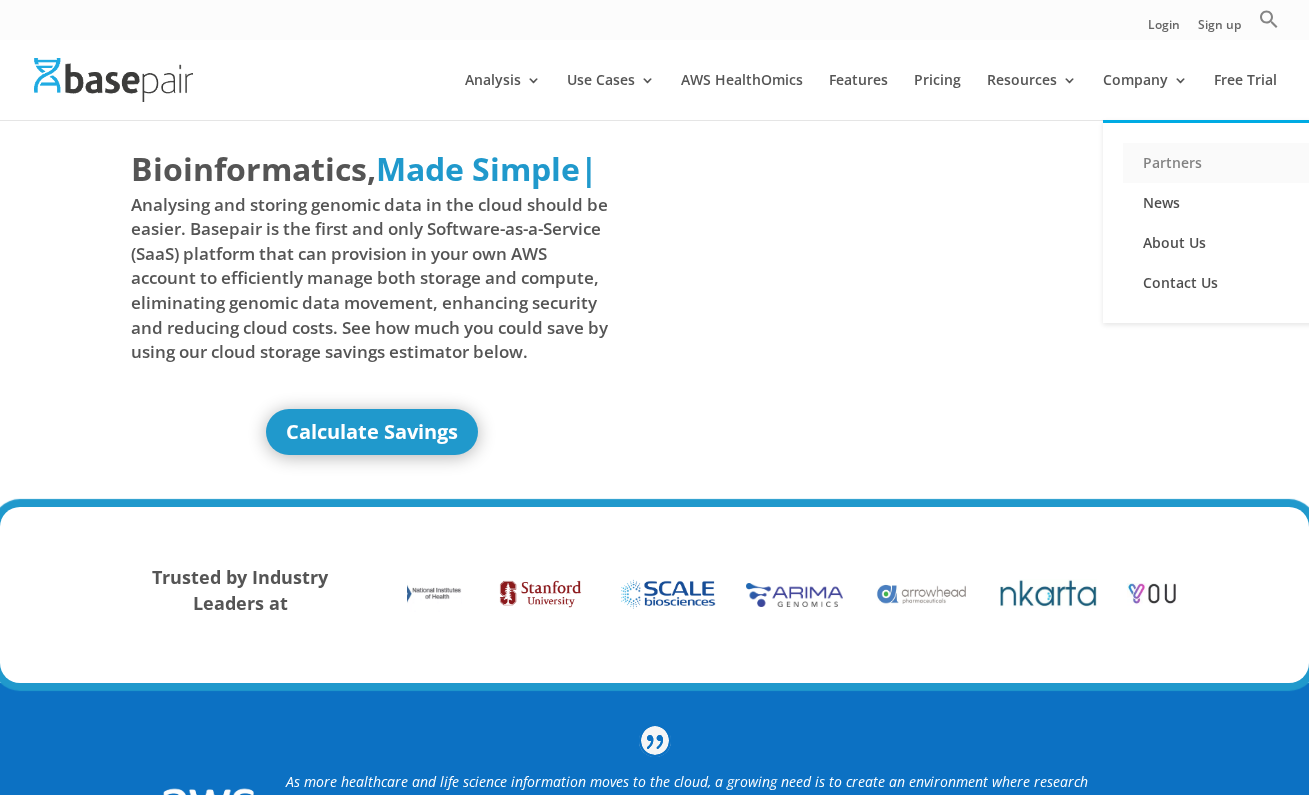 click on "Partners" at bounding box center (1223, 163) 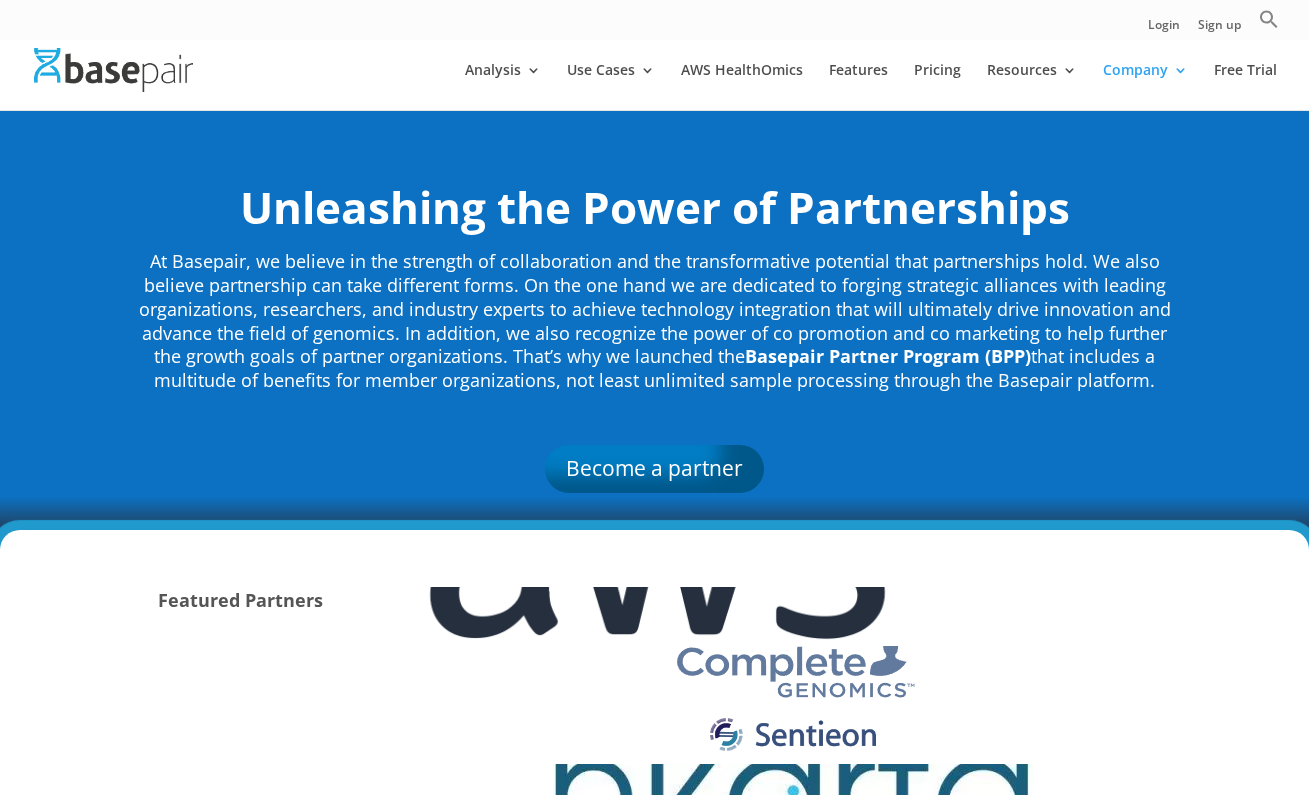 scroll, scrollTop: 0, scrollLeft: 0, axis: both 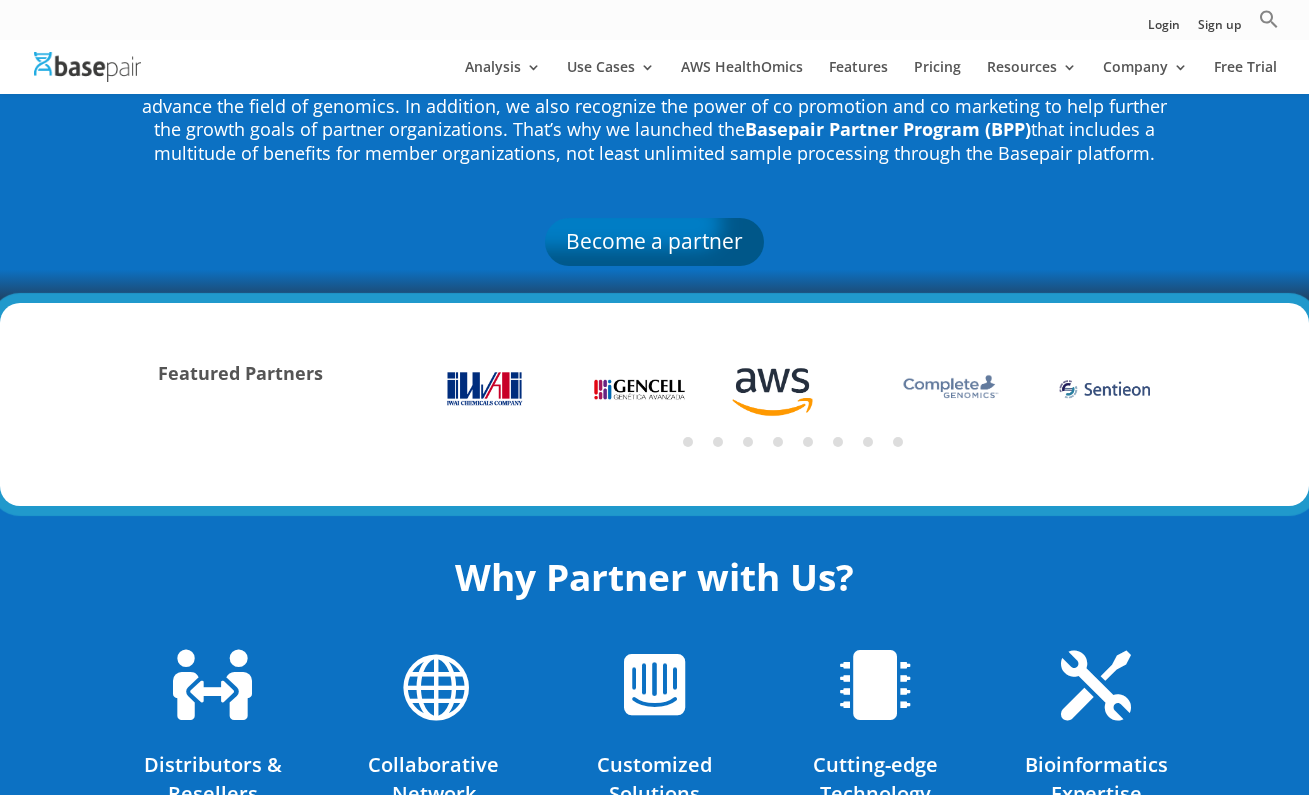 click on "1" 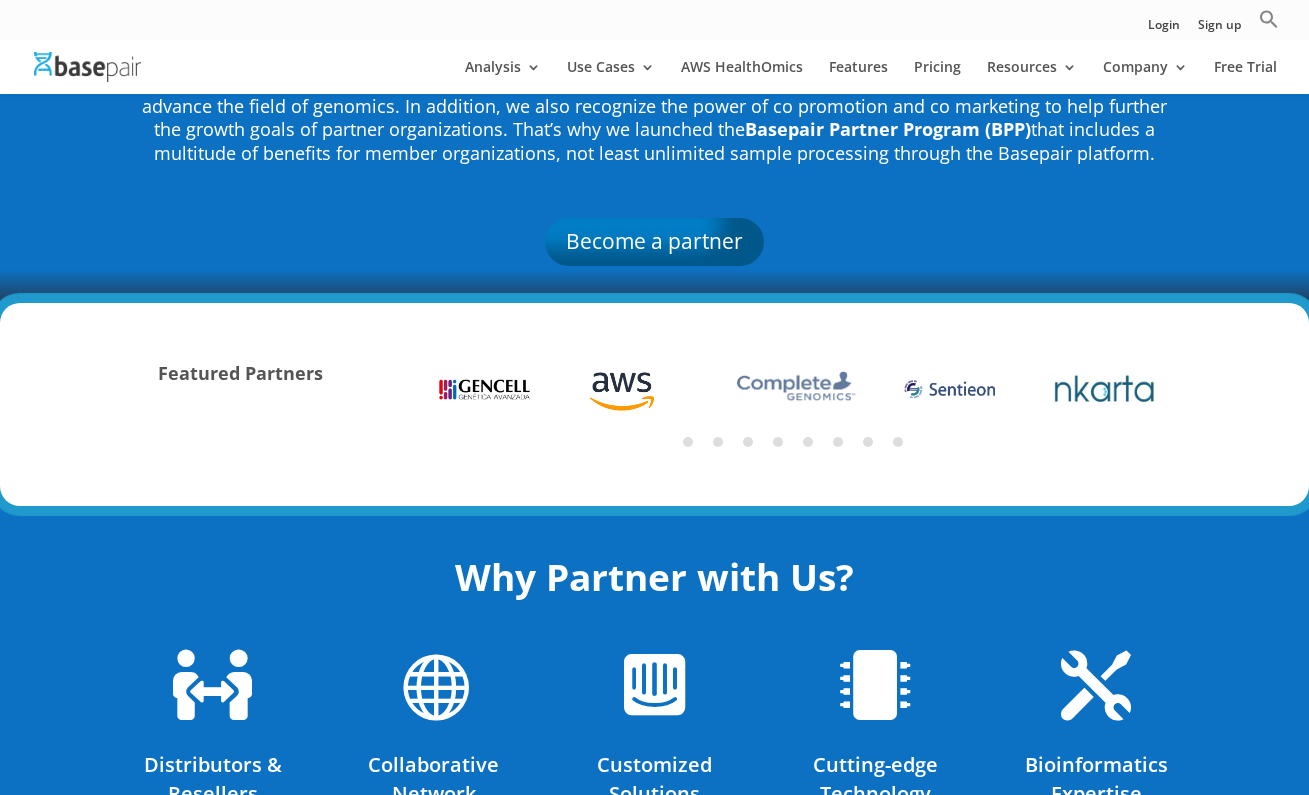 click on "3" 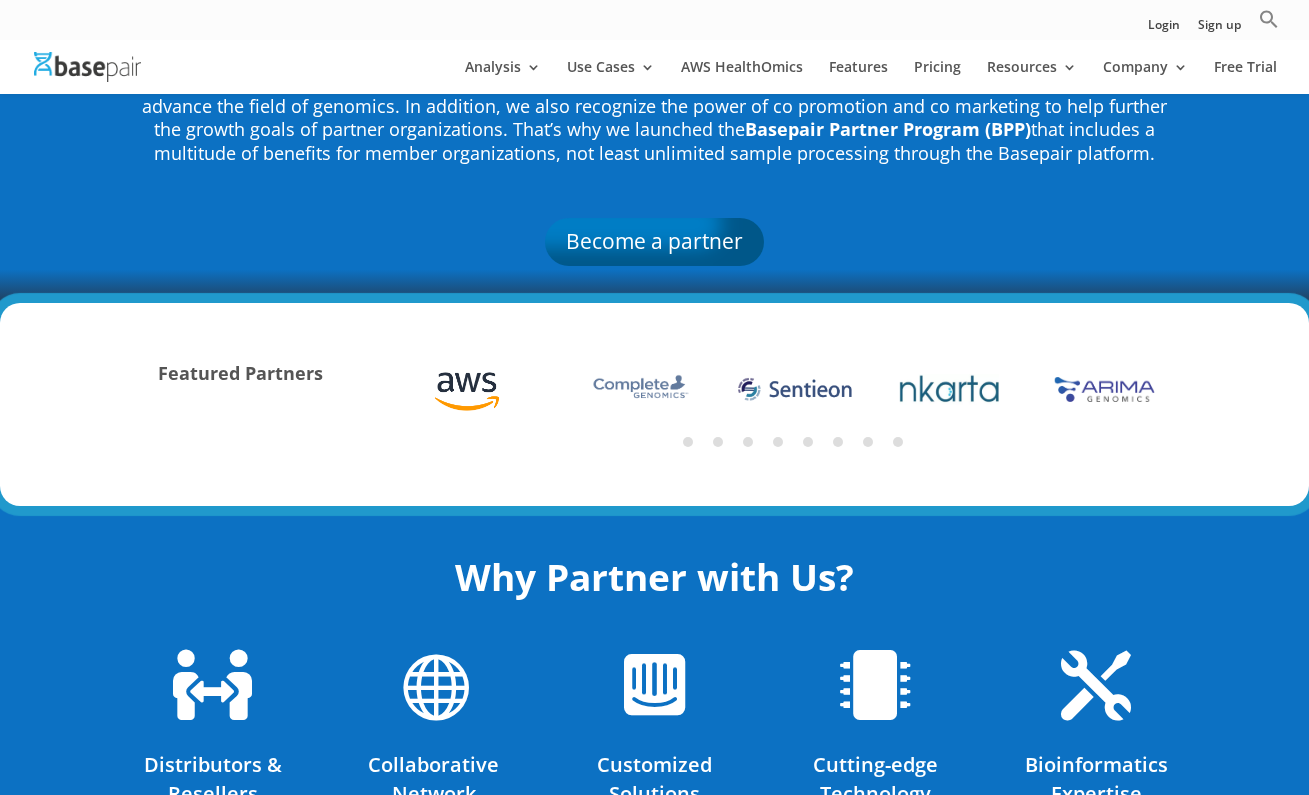 click on "1 2 3 4 5 6 7 8" 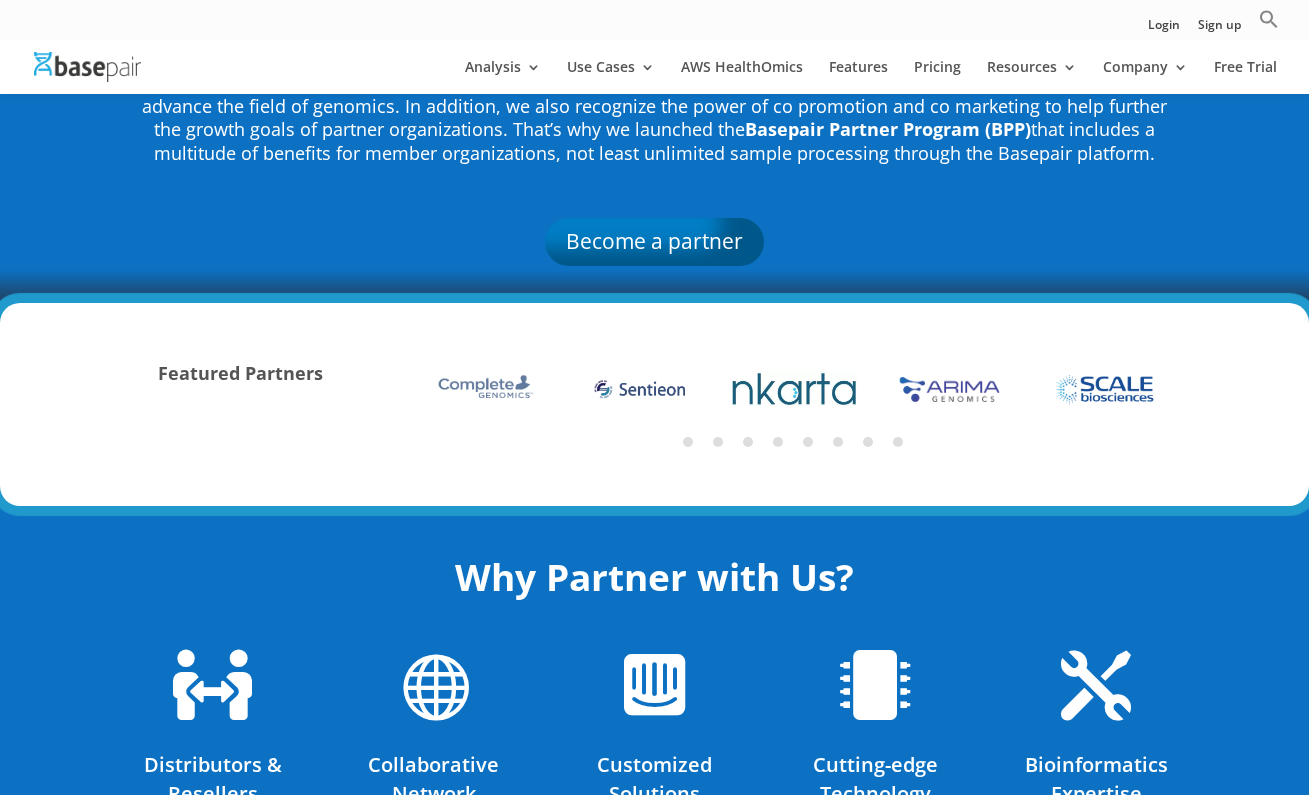 click on "3" 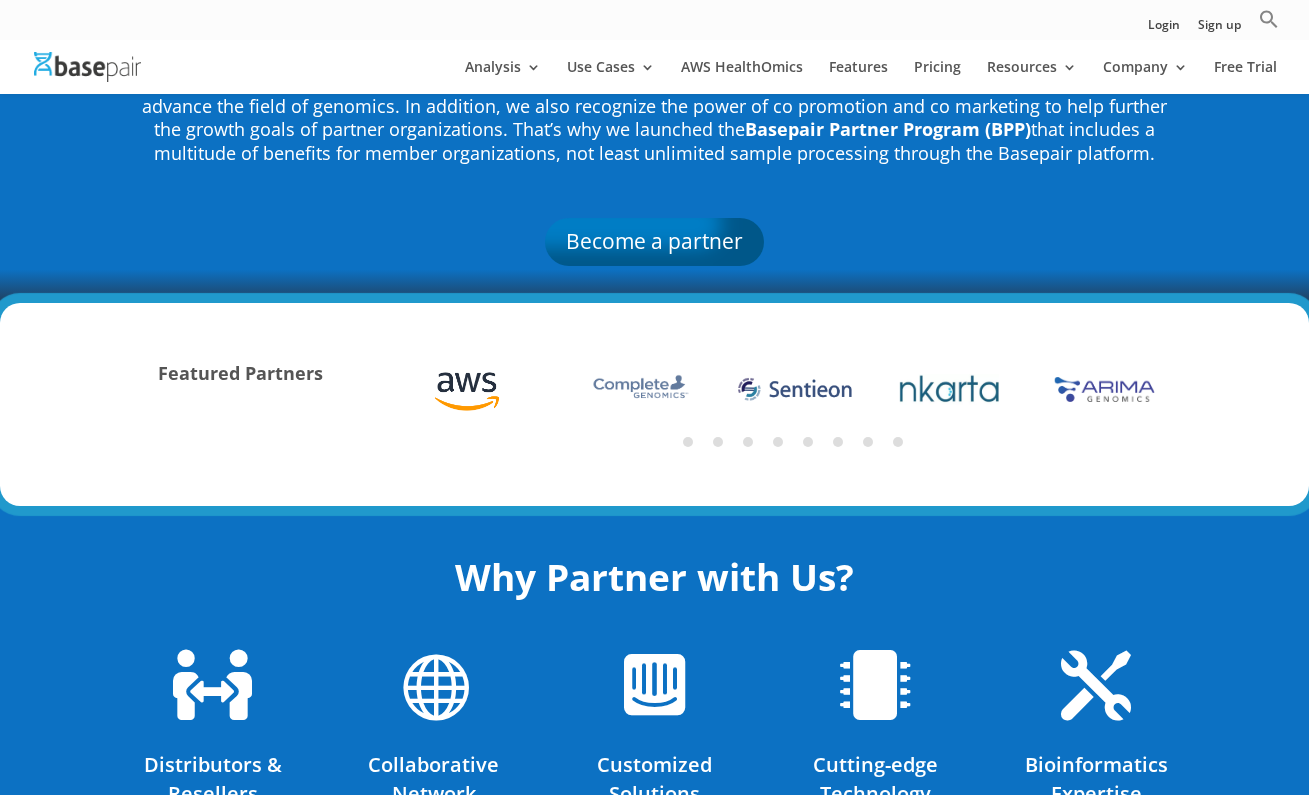 click on "5" 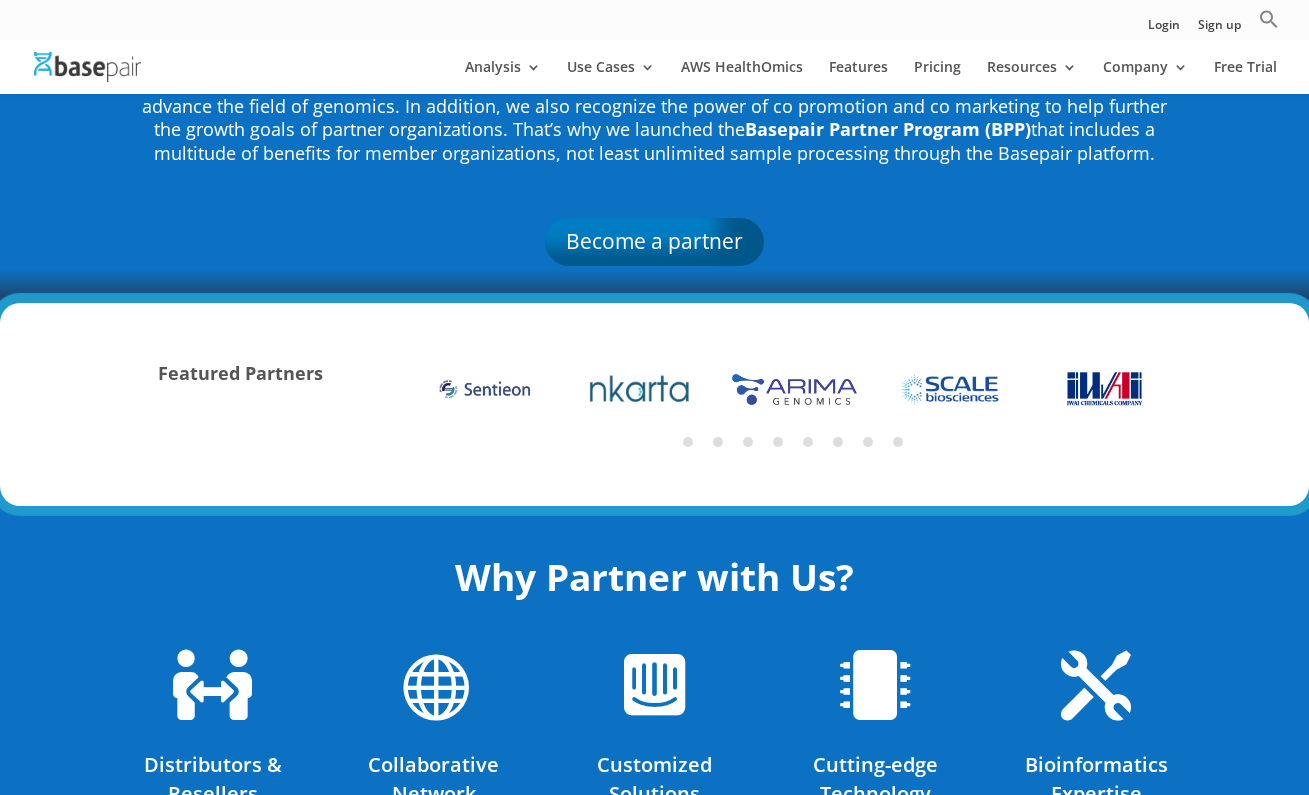 click on "6" 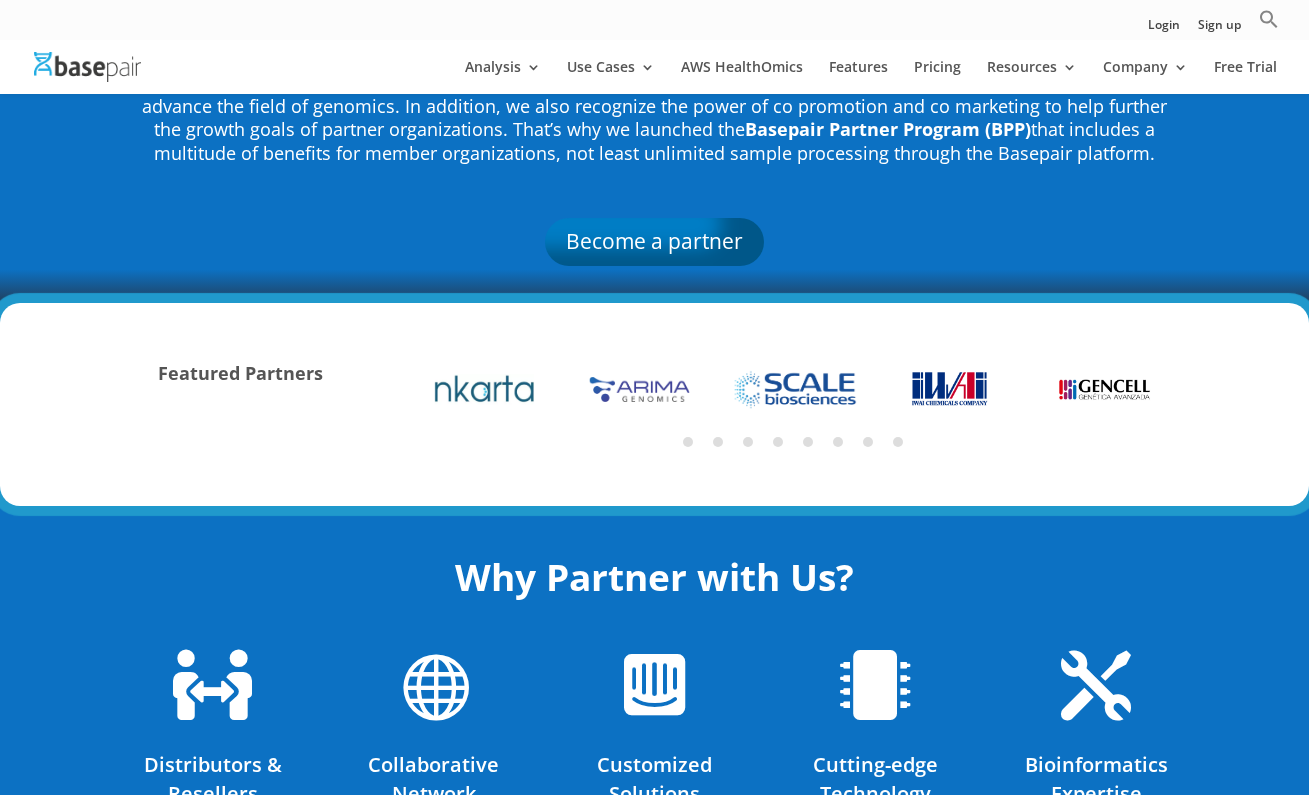 click on "7" 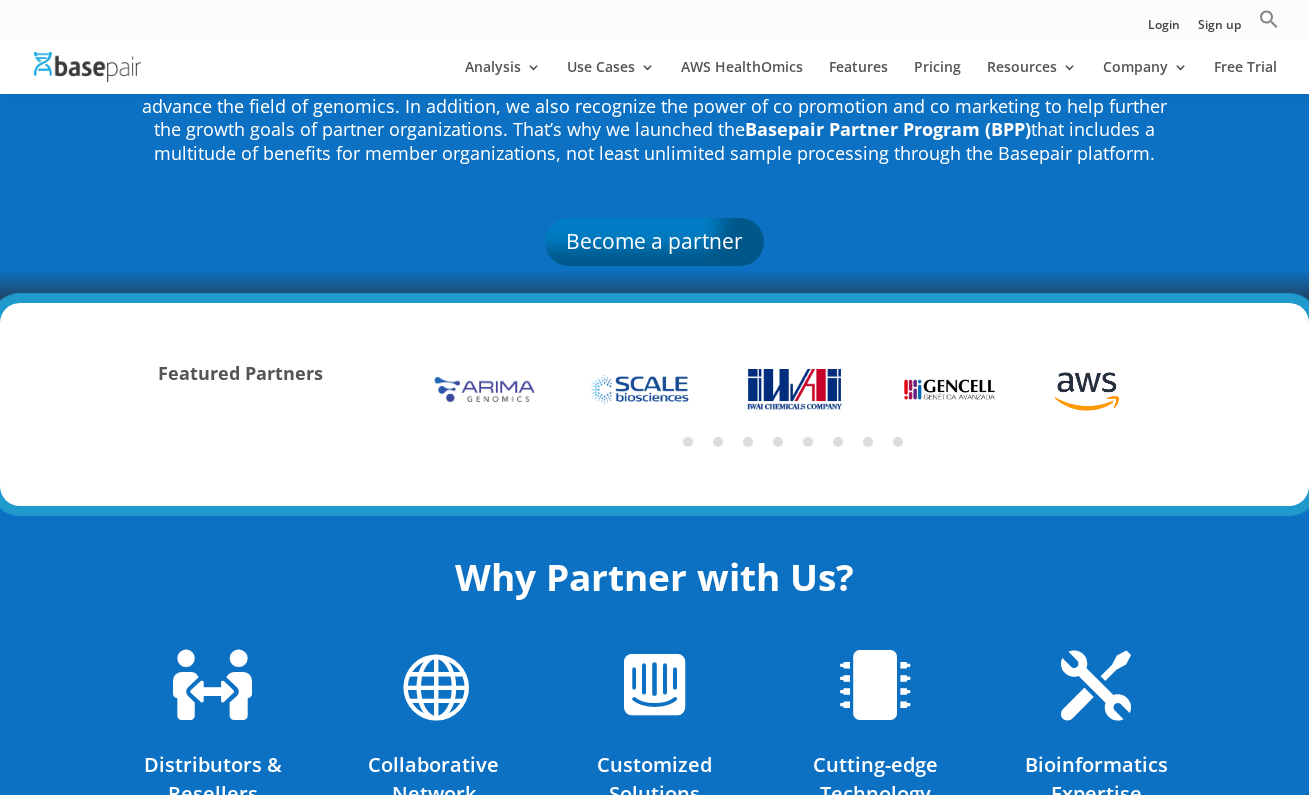 click on "1 2 3 4 5 6 7 8" 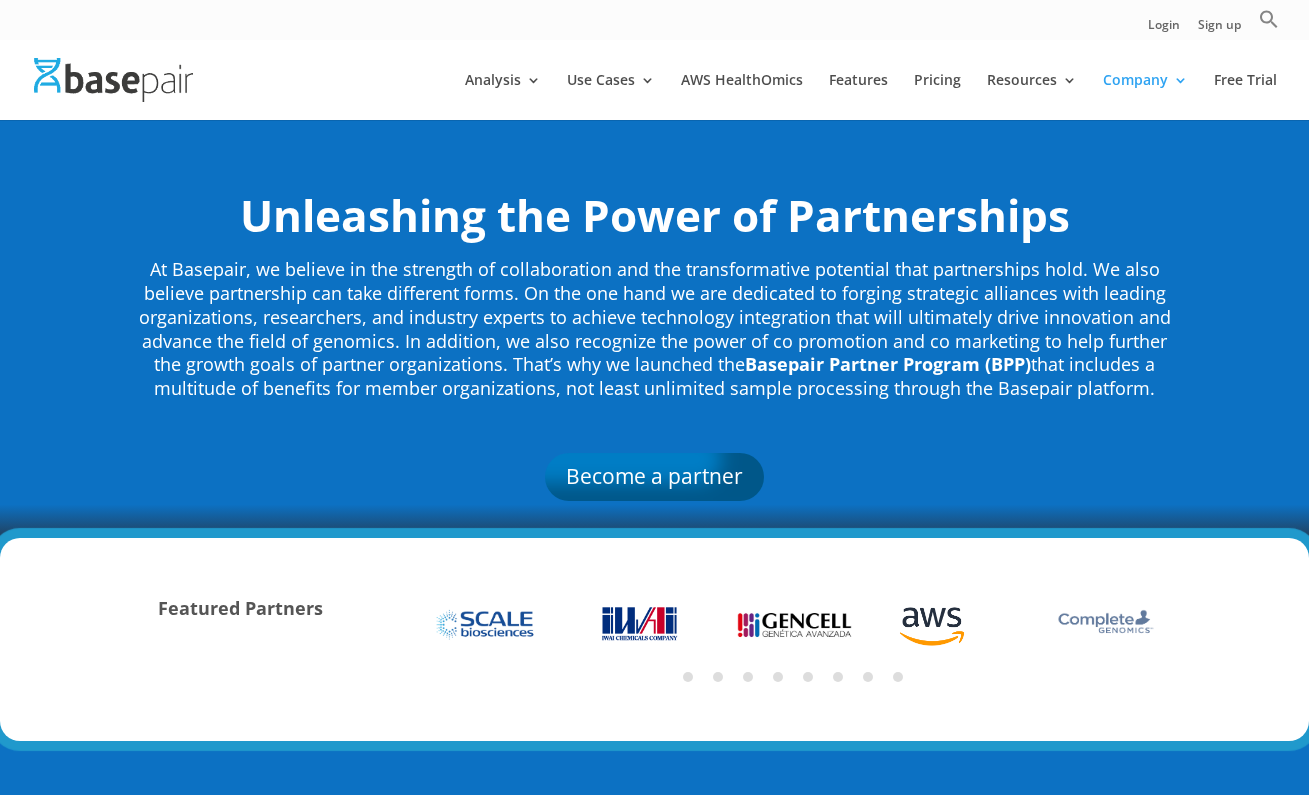 scroll, scrollTop: 0, scrollLeft: 0, axis: both 